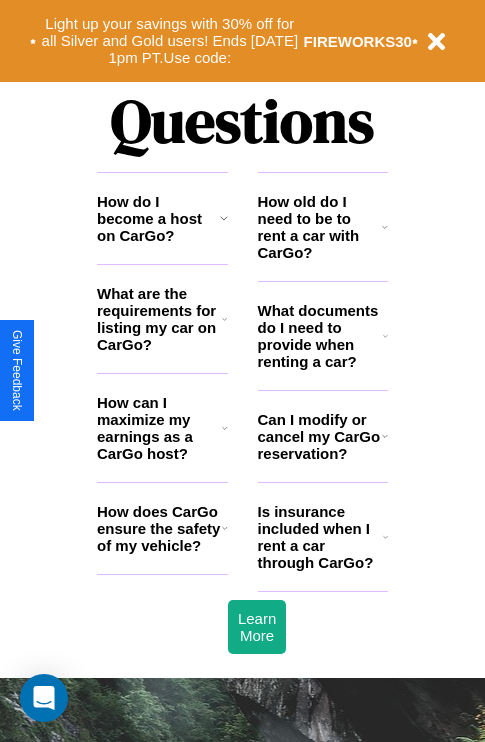 scroll, scrollTop: 2423, scrollLeft: 0, axis: vertical 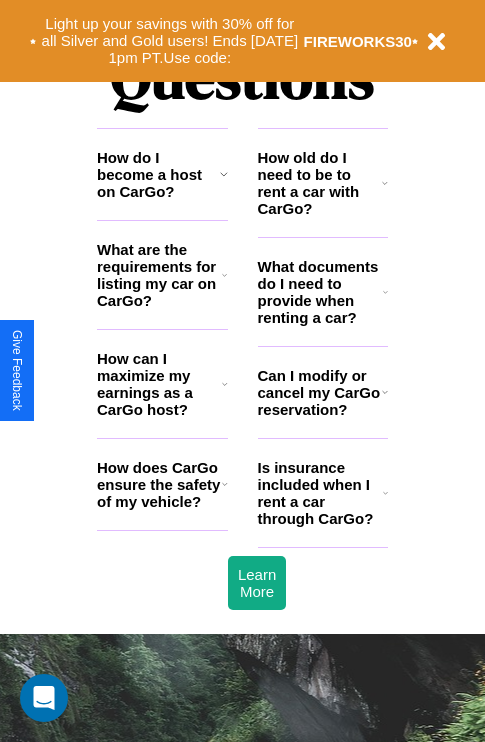 click on "What documents do I need to provide when renting a car?" at bounding box center [321, 292] 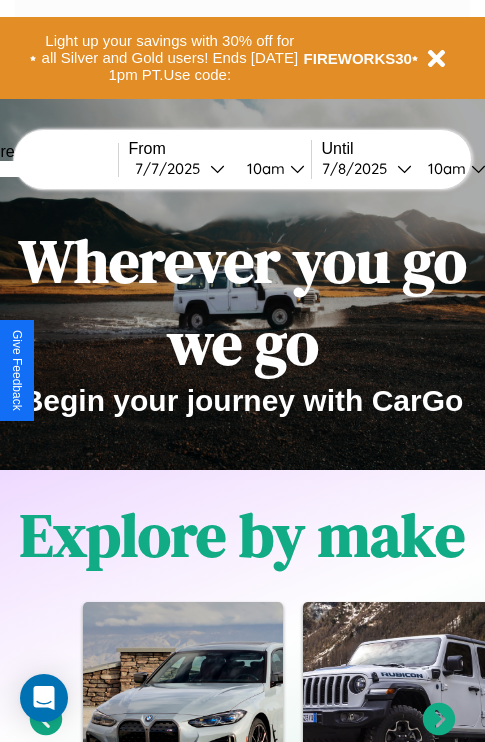 scroll, scrollTop: 0, scrollLeft: 0, axis: both 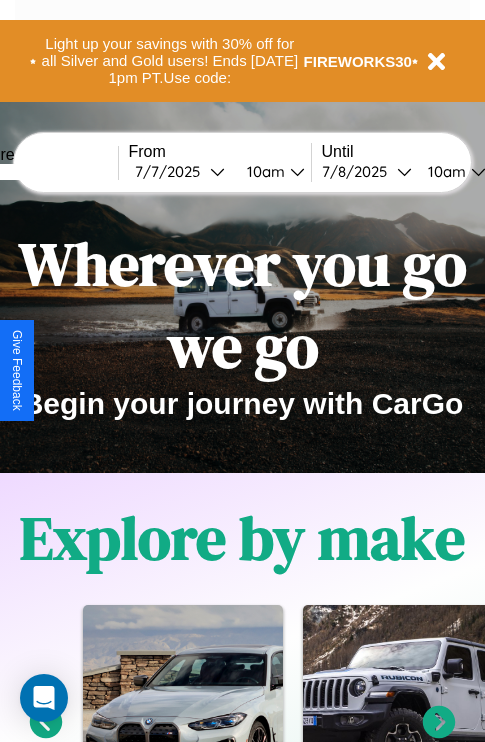 click at bounding box center (43, 172) 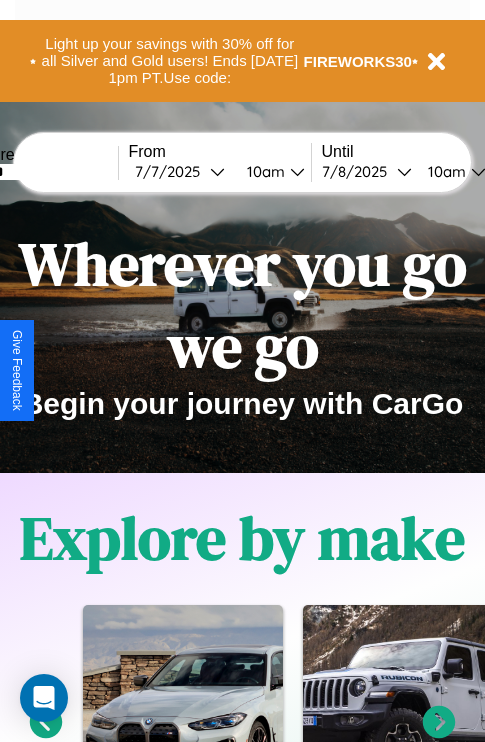 type on "******" 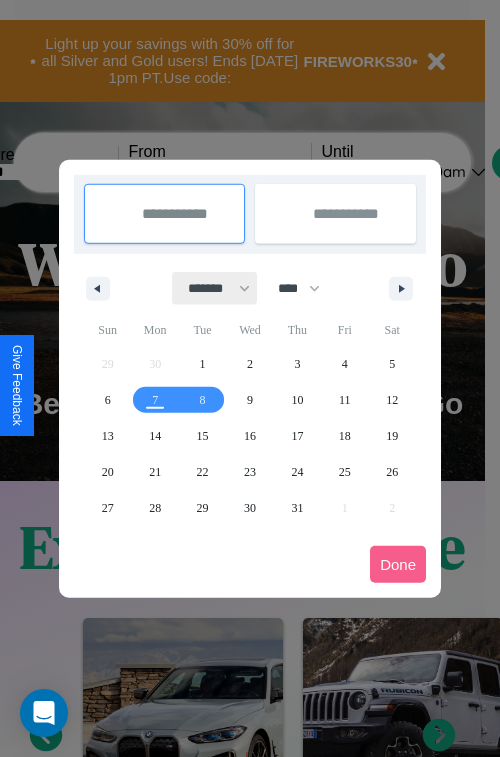 click on "******* ******** ***** ***** *** **** **** ****** ********* ******* ******** ********" at bounding box center [215, 288] 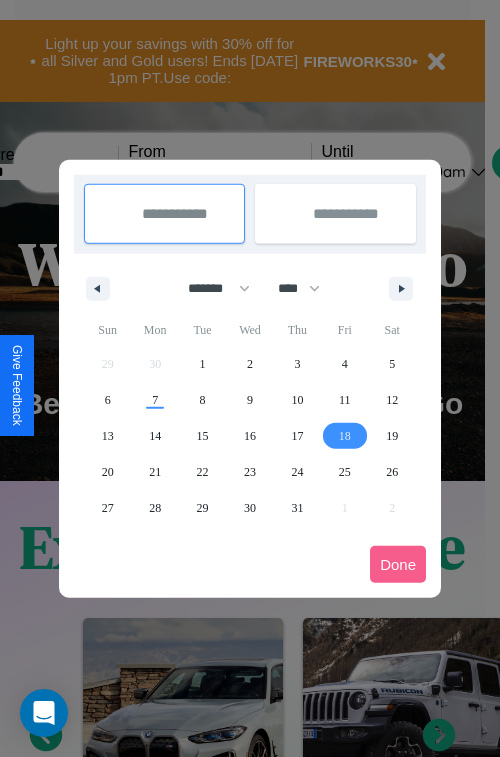 click on "18" at bounding box center [345, 436] 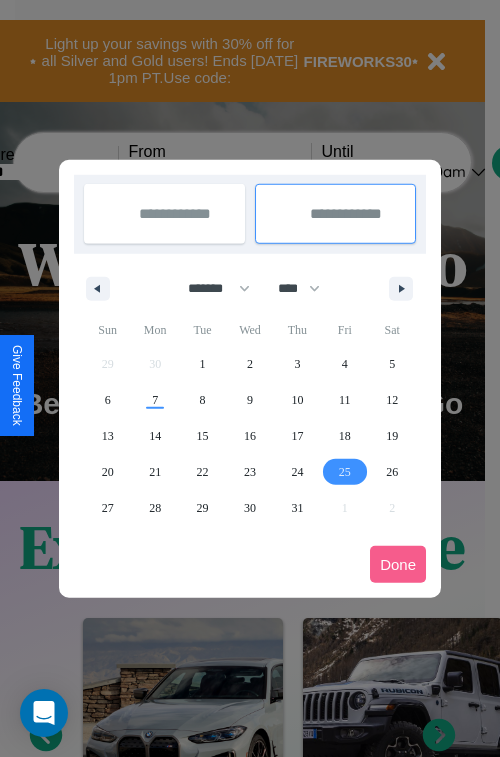 click on "25" at bounding box center [345, 472] 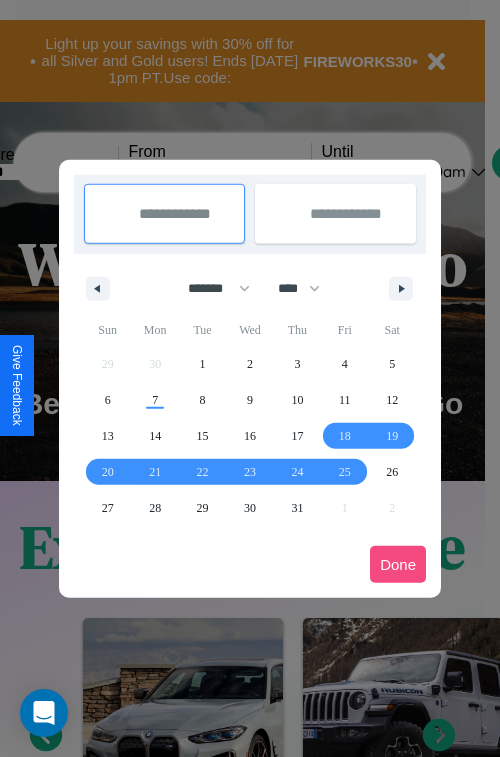 click on "Done" at bounding box center [398, 564] 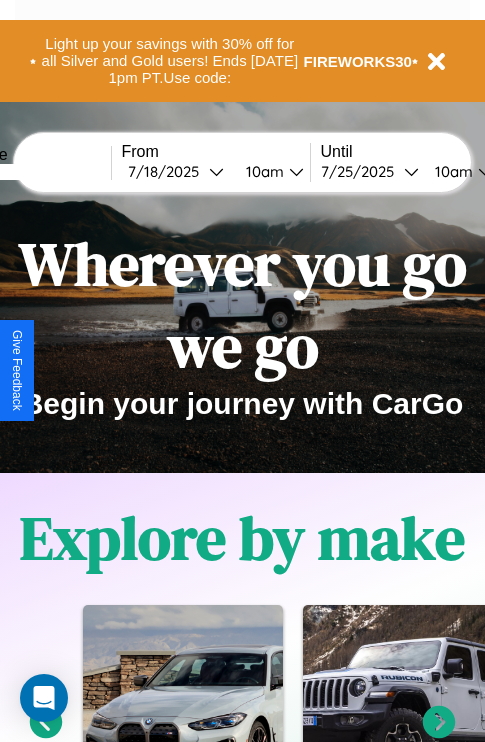 click on "10am" at bounding box center [262, 171] 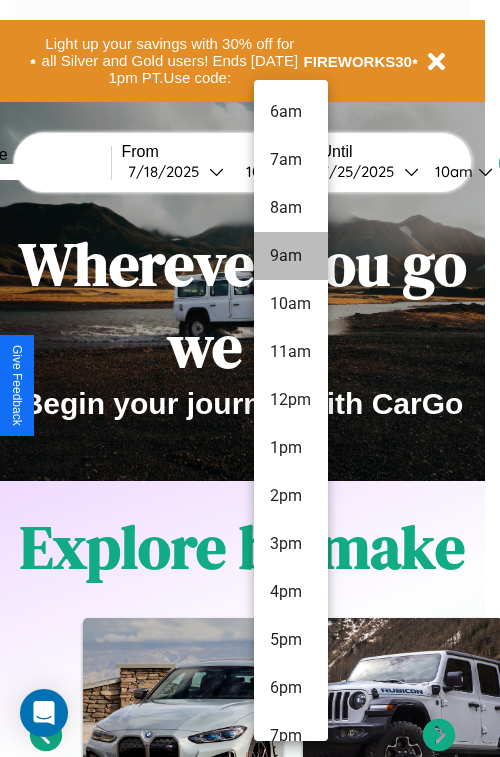 click on "9am" at bounding box center [291, 256] 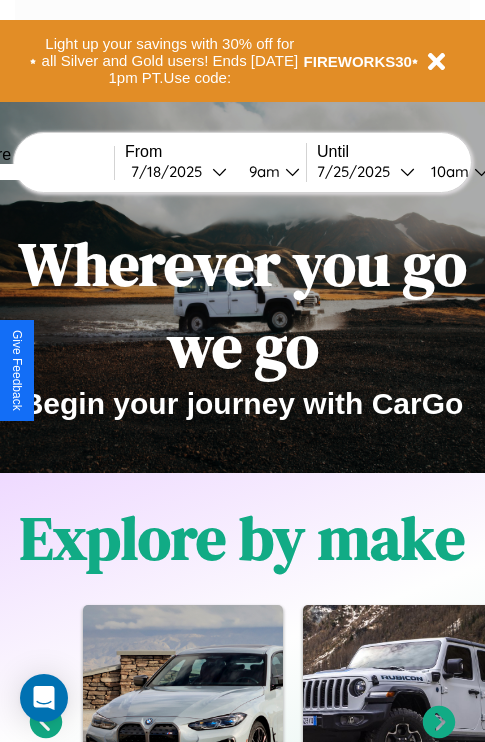 scroll, scrollTop: 0, scrollLeft: 72, axis: horizontal 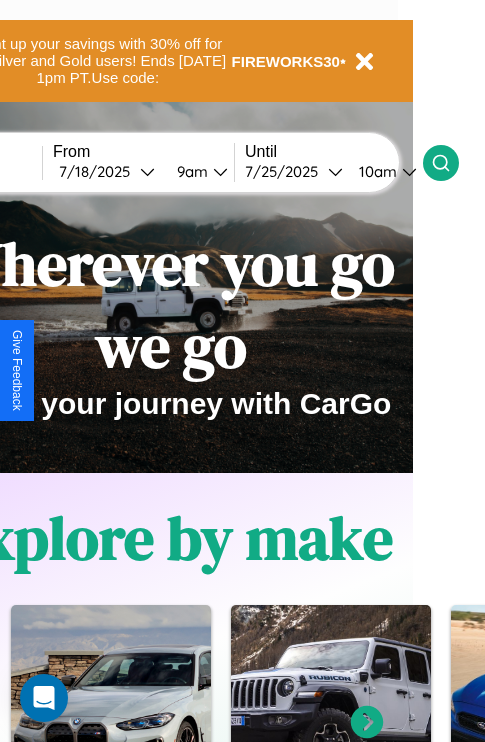 click 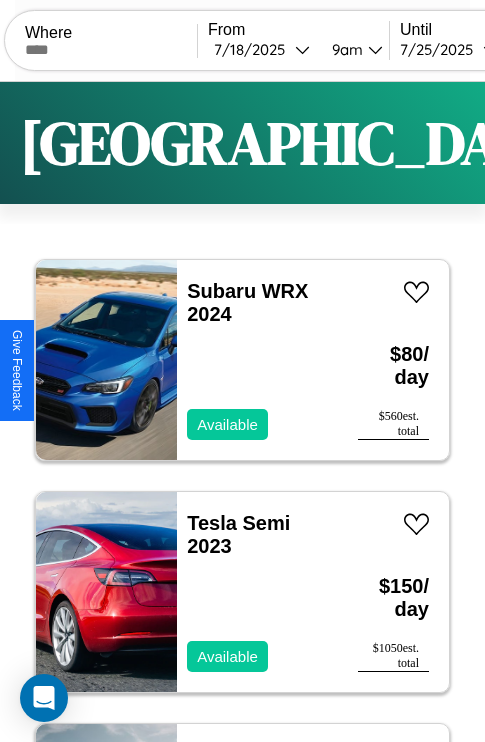 scroll, scrollTop: 66, scrollLeft: 0, axis: vertical 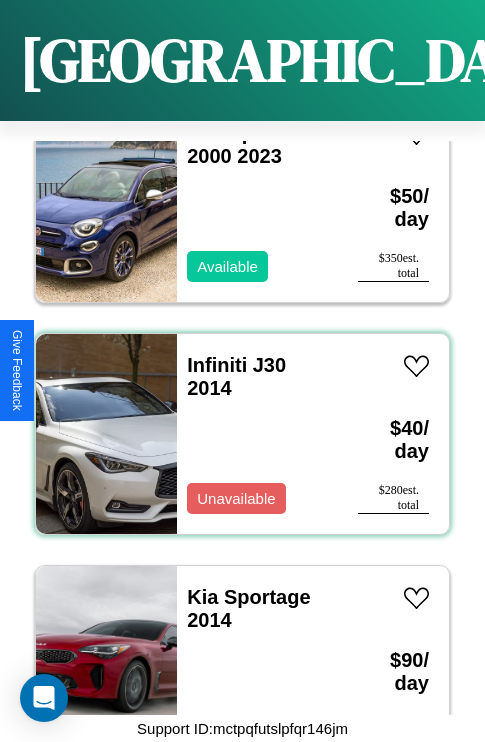 click on "Infiniti   J30   2014 Unavailable" at bounding box center [257, 434] 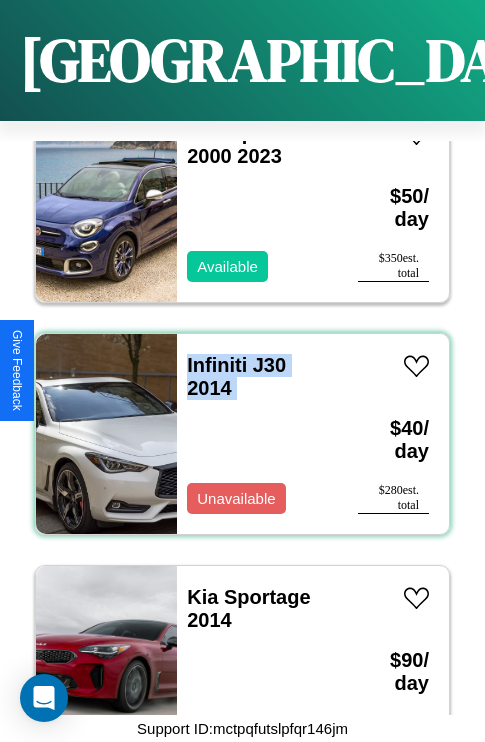 click on "Infiniti   J30   2014 Unavailable" at bounding box center [257, 434] 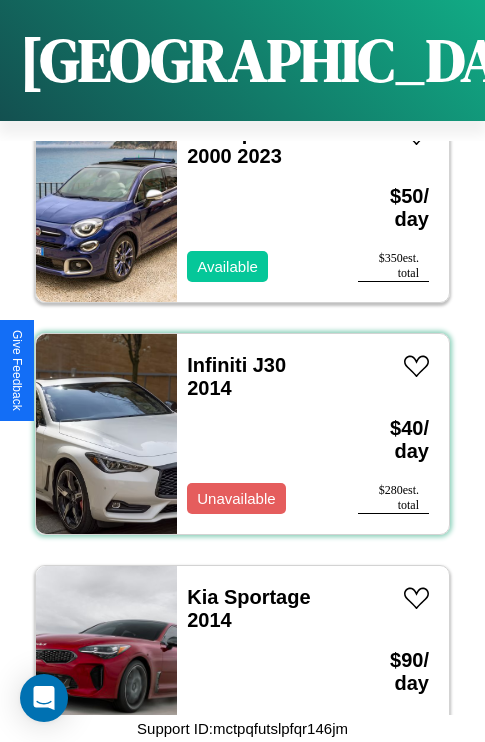 click on "Infiniti   J30   2014 Unavailable" at bounding box center [257, 434] 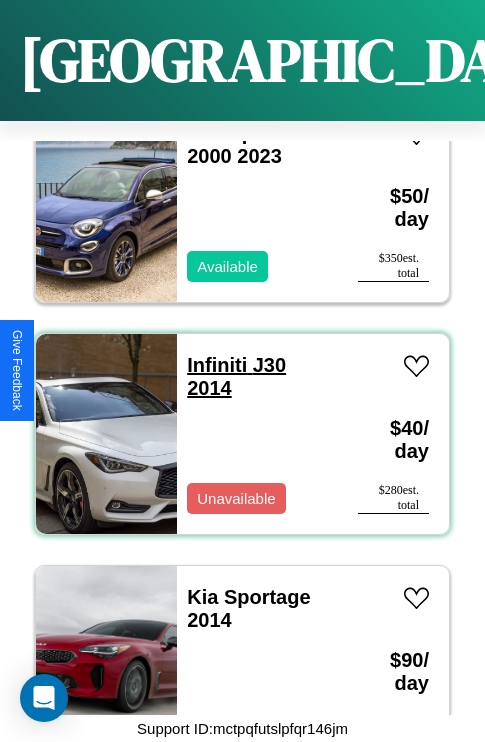 click on "Infiniti   J30   2014" at bounding box center [236, 376] 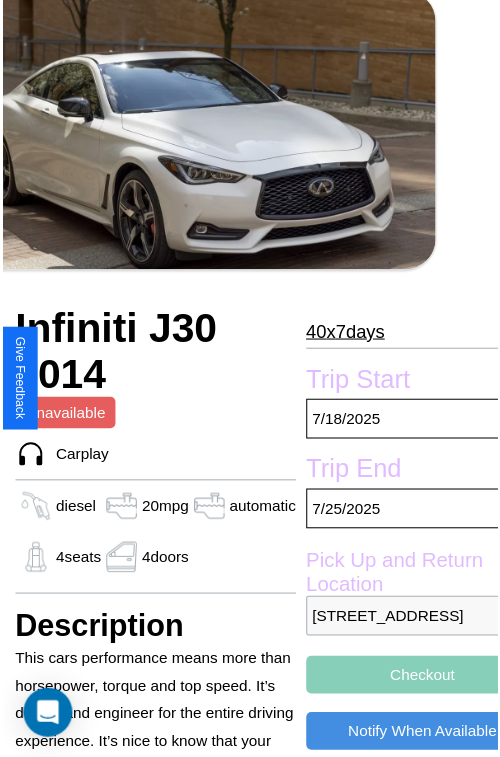 scroll, scrollTop: 130, scrollLeft: 88, axis: both 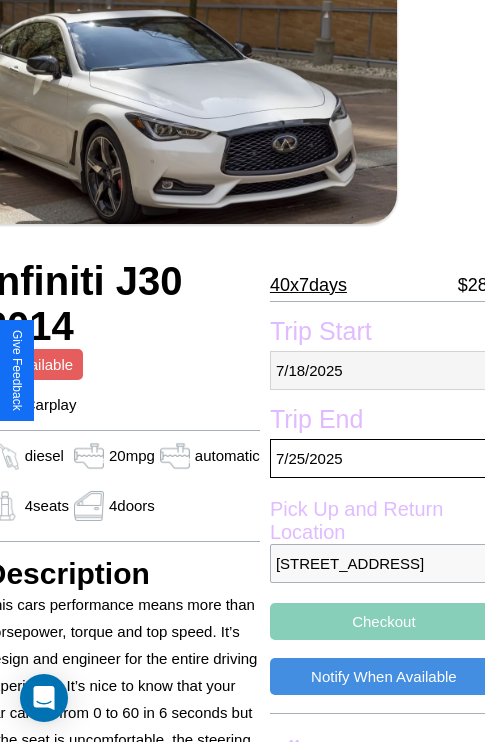 click on "[DATE]" at bounding box center [384, 370] 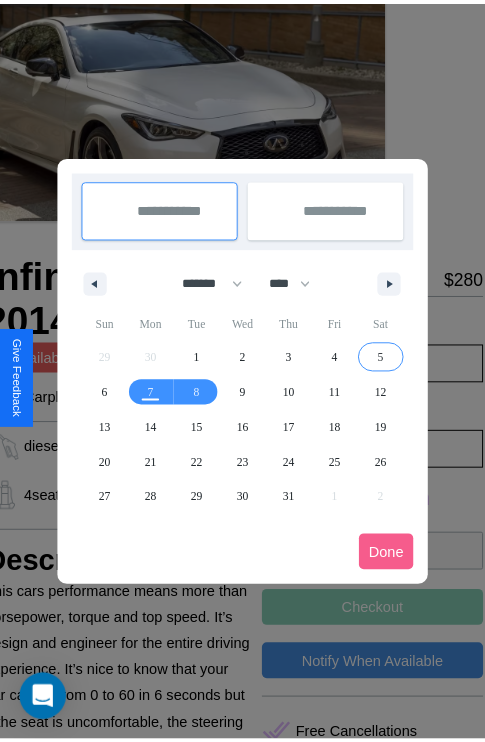 scroll, scrollTop: 0, scrollLeft: 88, axis: horizontal 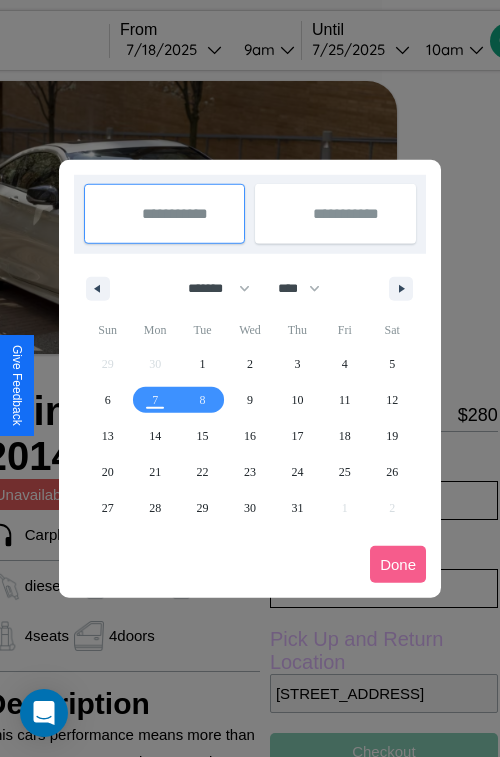 click at bounding box center [250, 378] 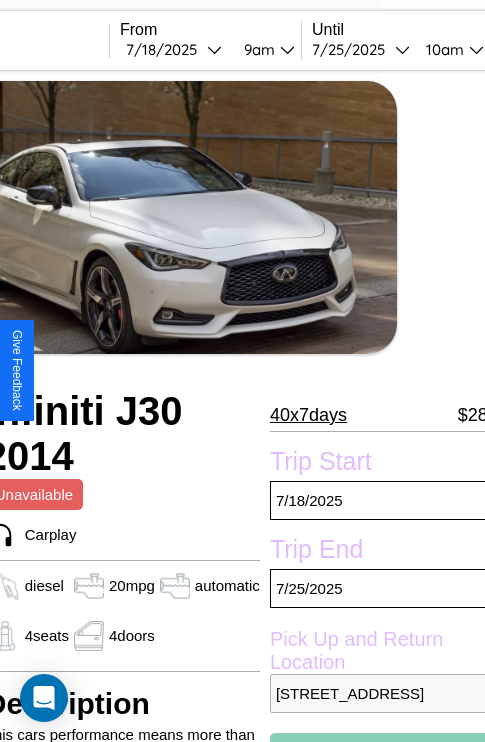 scroll, scrollTop: 63, scrollLeft: 73, axis: both 